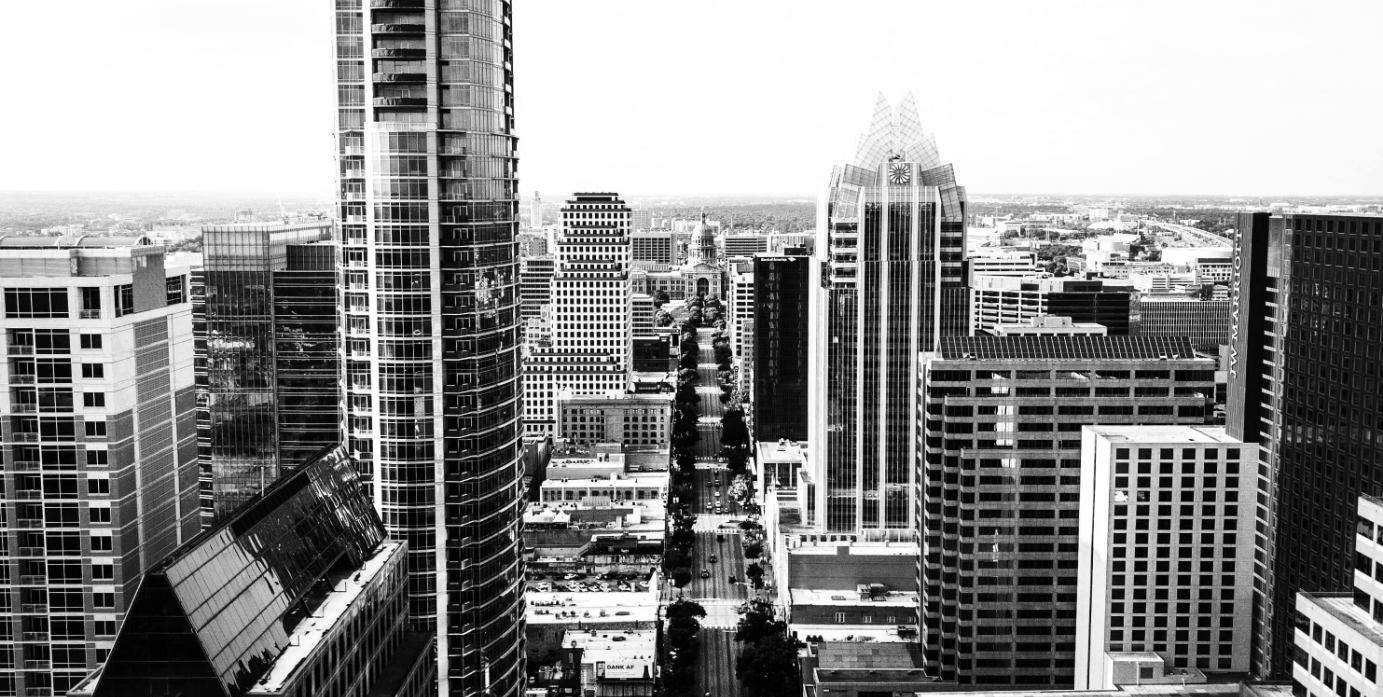 scroll, scrollTop: 0, scrollLeft: 0, axis: both 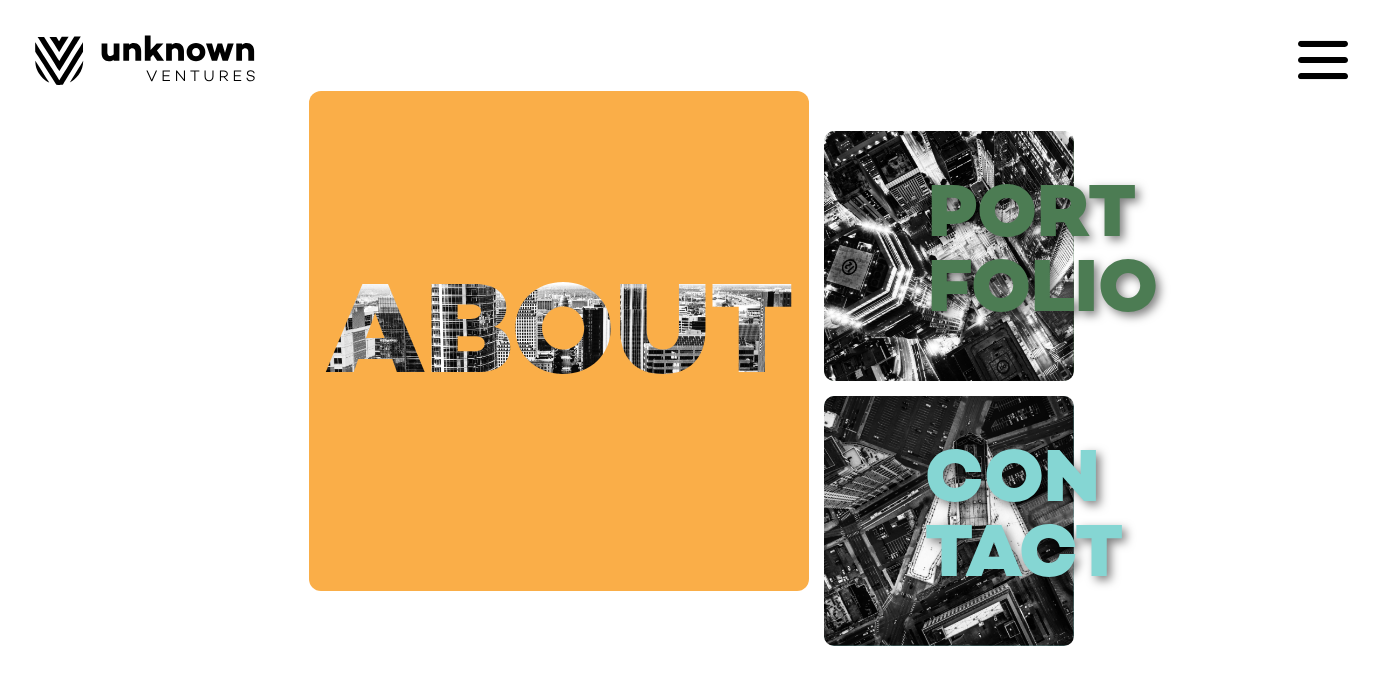 click on "about" at bounding box center [559, 341] 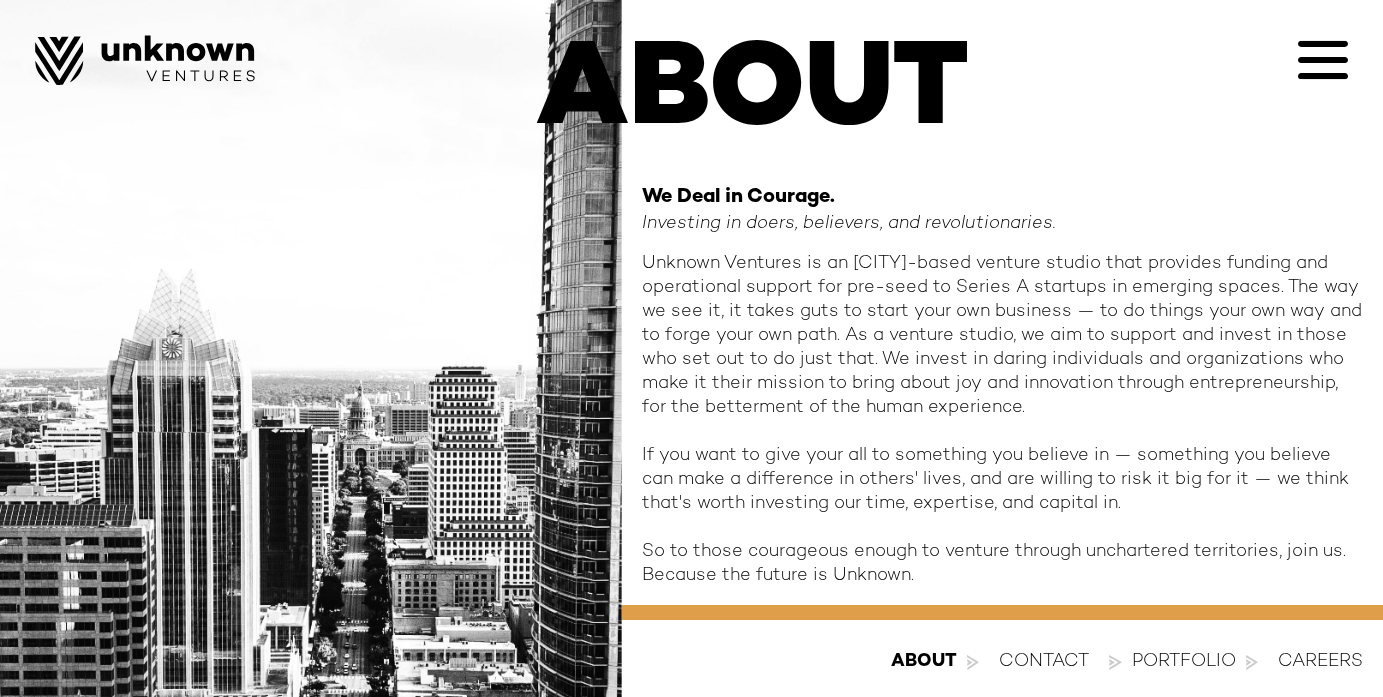 scroll, scrollTop: 179, scrollLeft: 0, axis: vertical 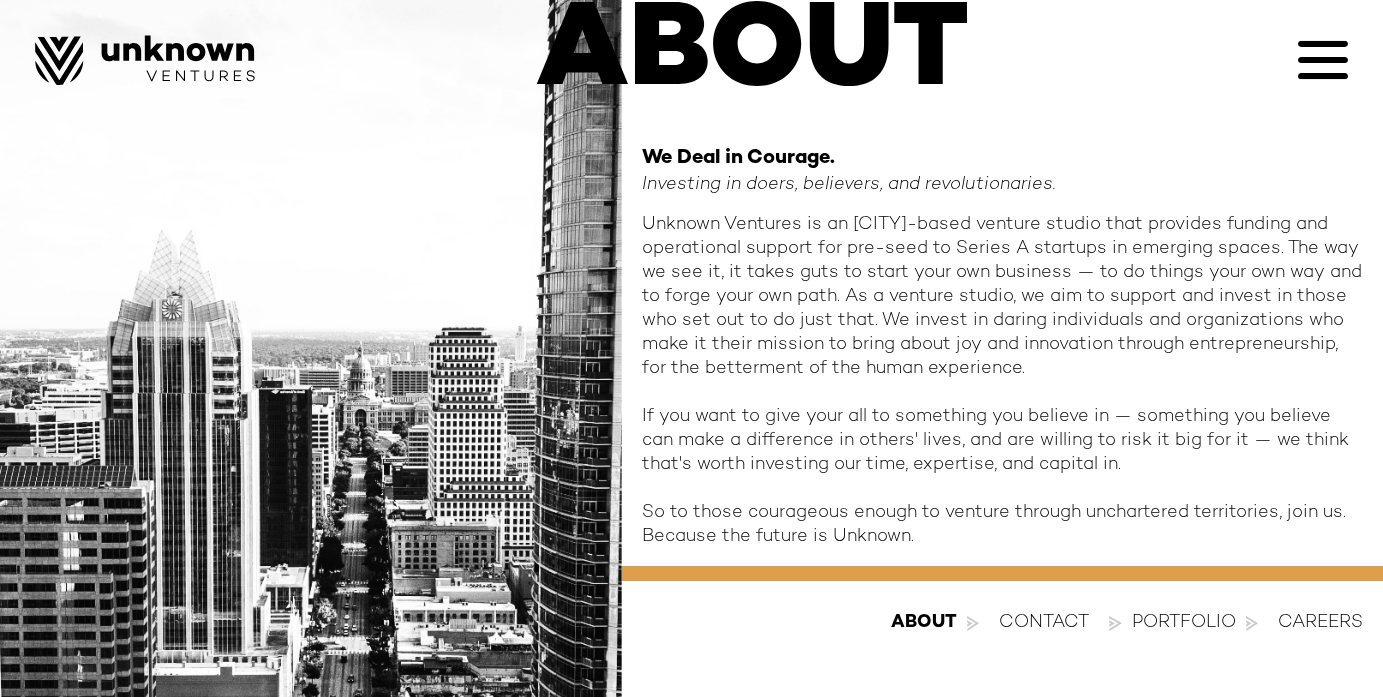 click 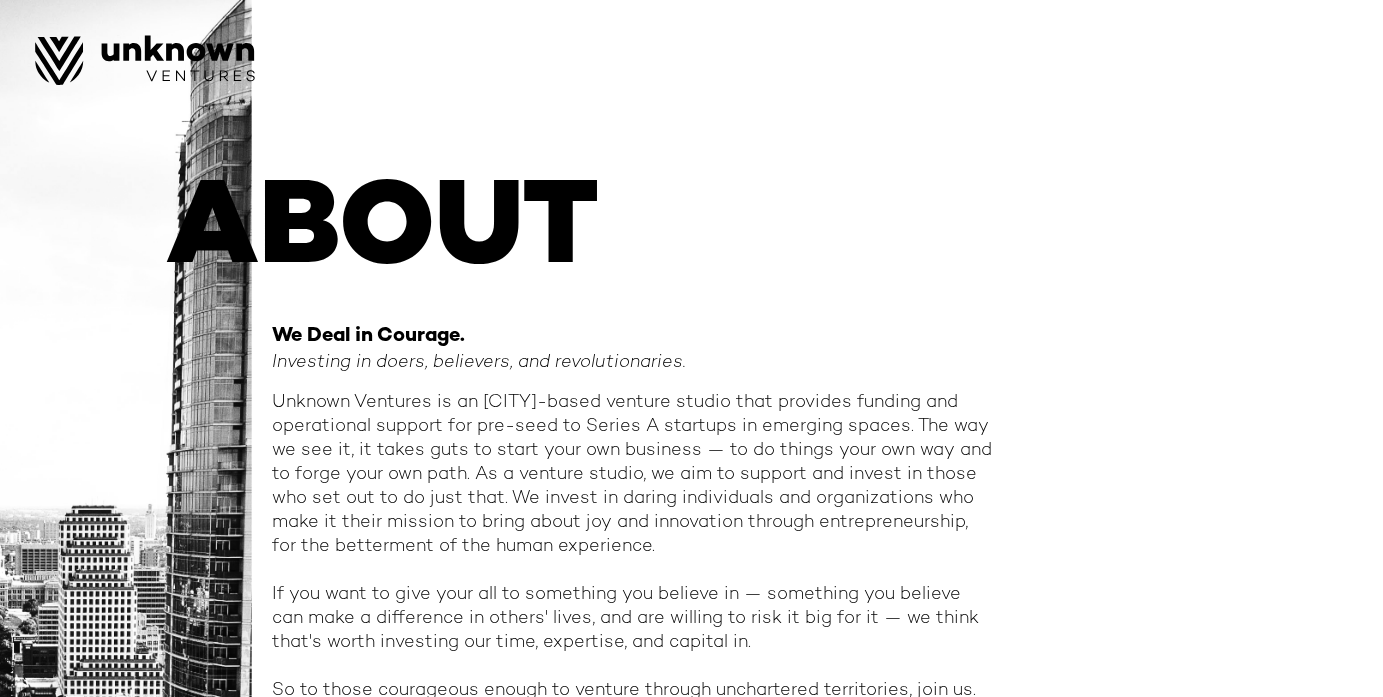 scroll, scrollTop: 179, scrollLeft: 0, axis: vertical 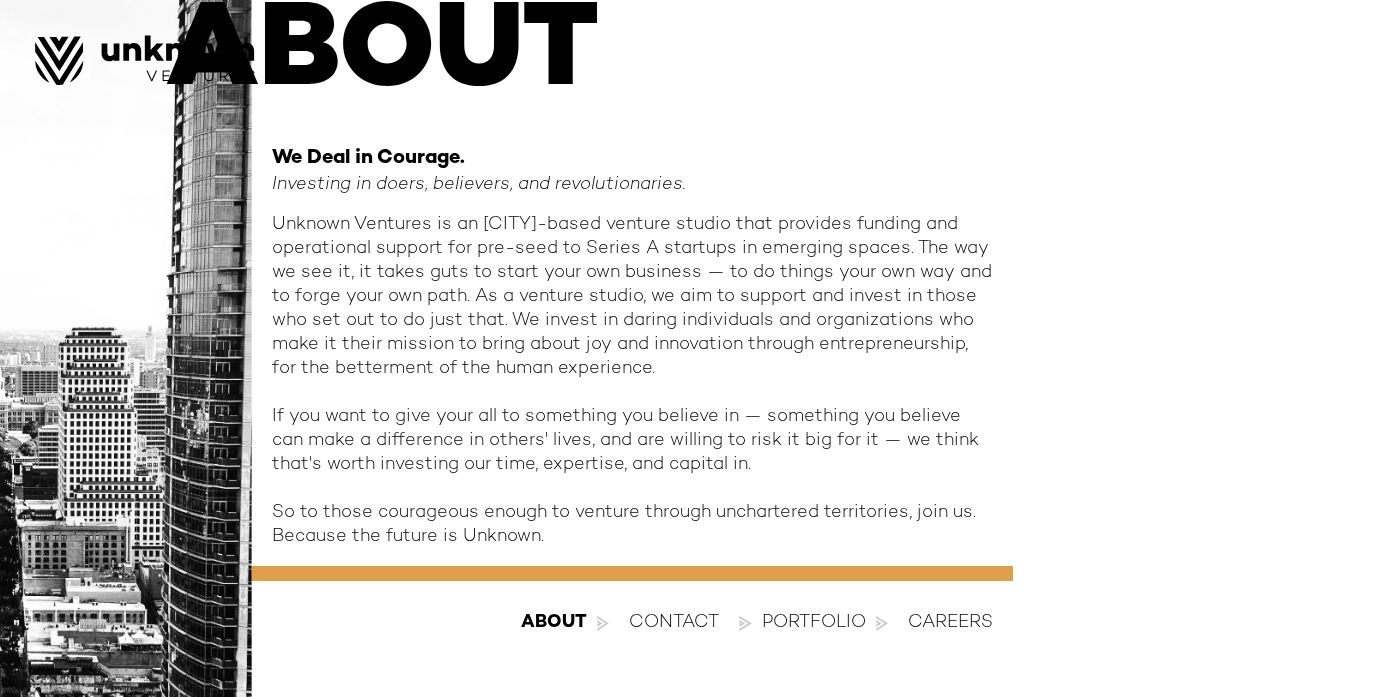 click at bounding box center (691, 348) 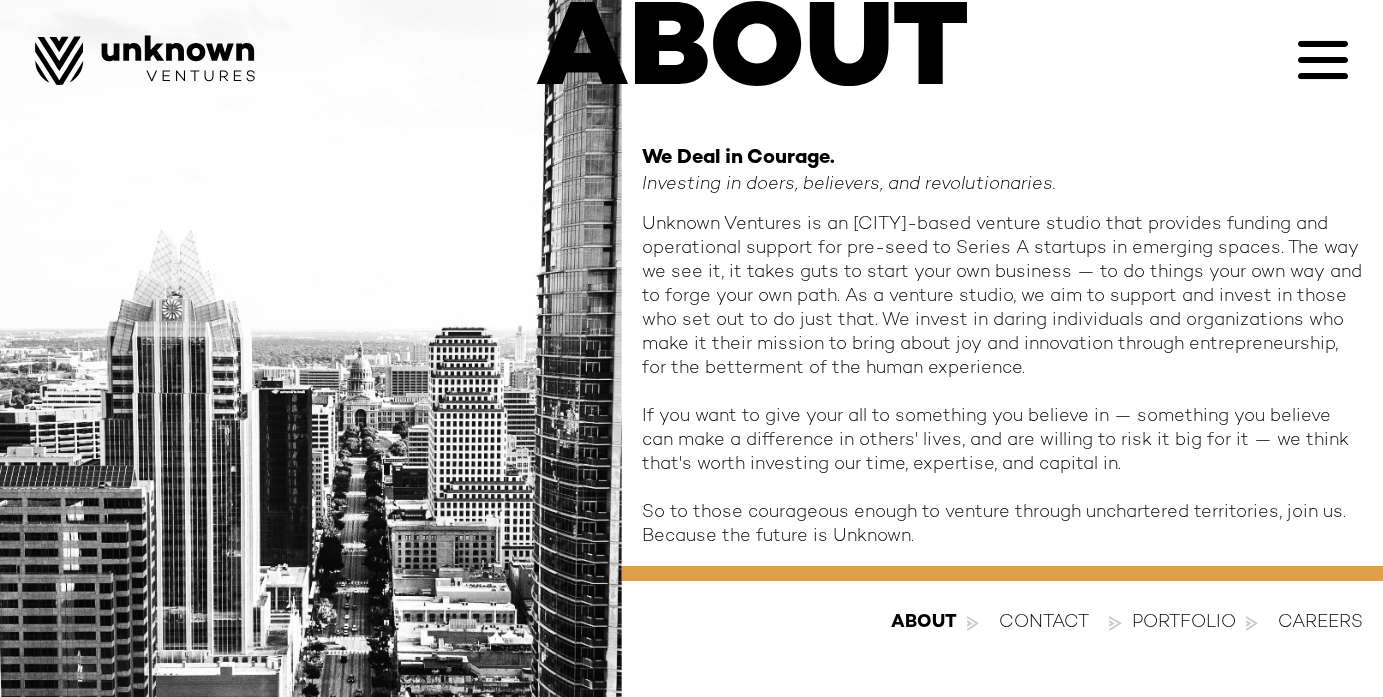 click on "contact" at bounding box center (1044, 623) 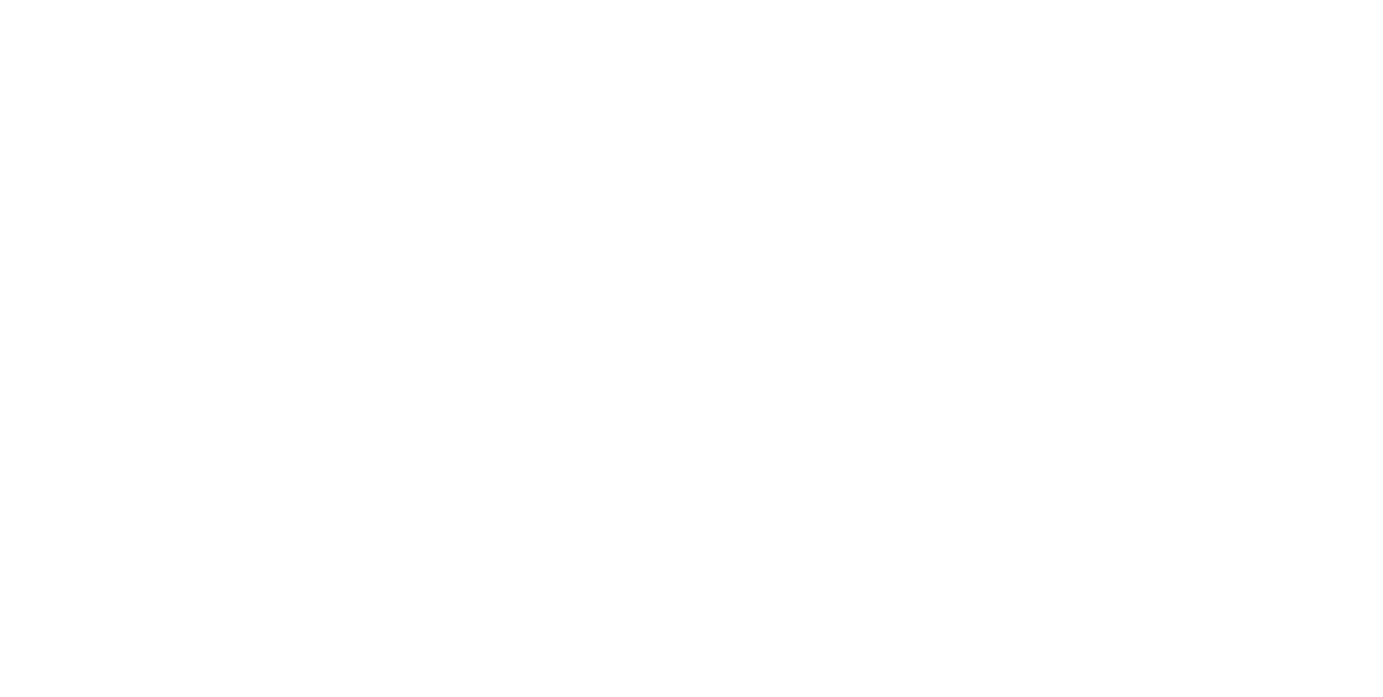 scroll, scrollTop: 0, scrollLeft: 0, axis: both 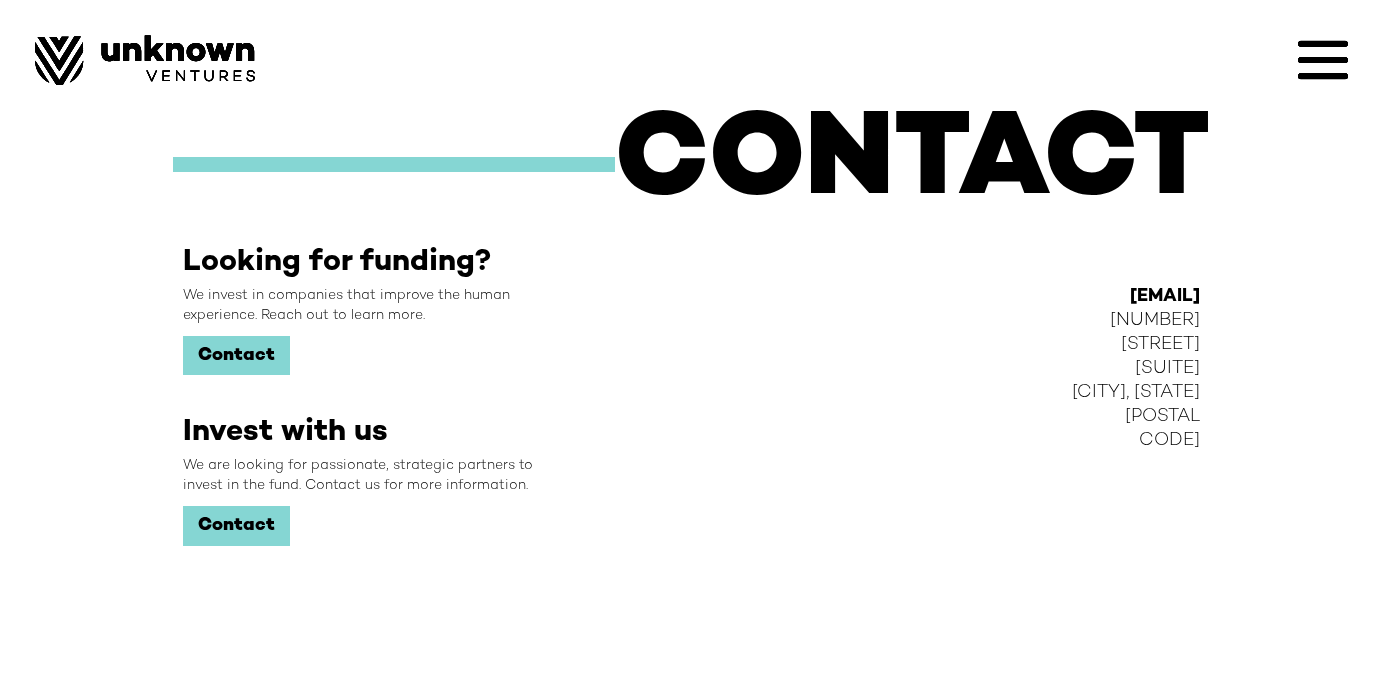 click on "Contact" at bounding box center [236, 356] 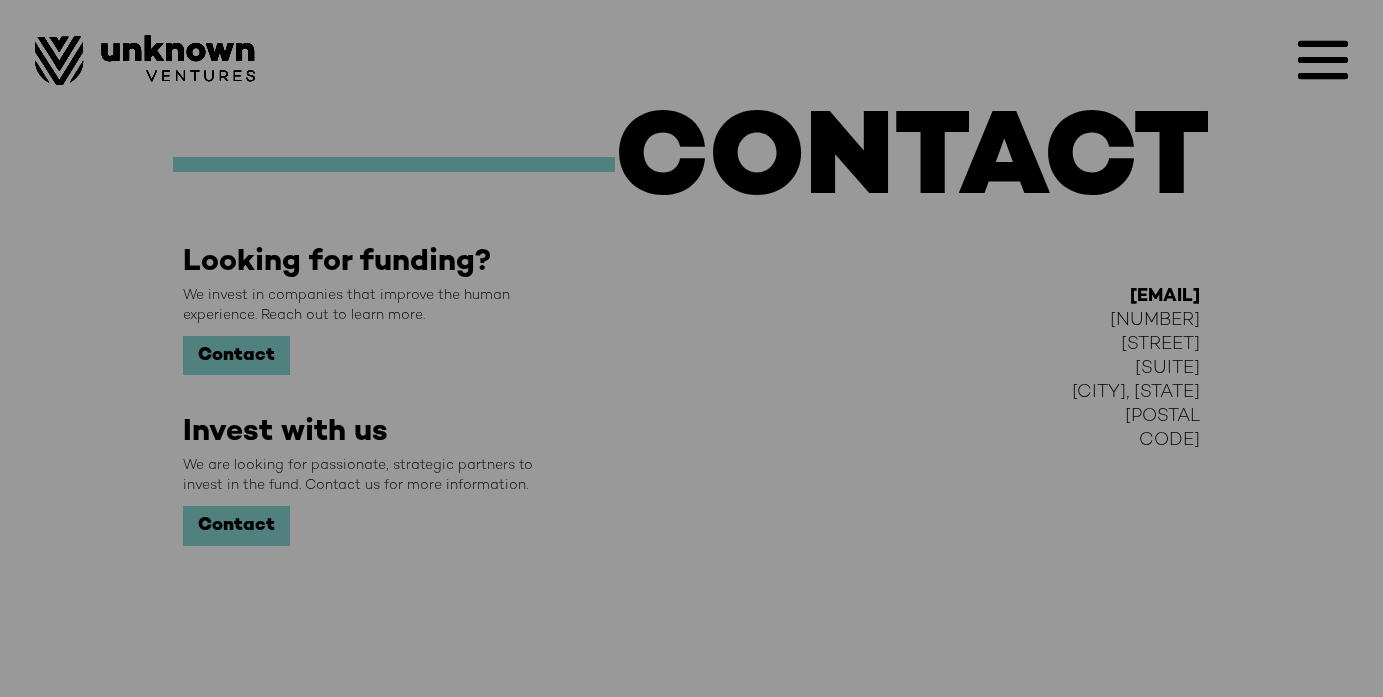 click on "Complete this form and we’ll be in touch about investing in your company First Name Last Name Email Address Phone Number Company Name Website Message Submit Thanks, we'll be in touch soon, or complete our application now →  Investment Opportunities Form Oops! Something went wrong while submitting the form. Complete this form and we’ll be in touch about investing in Unknown Ventures First Name Last Name Email Address Phone Number Company Name Are you an accredited investor? No Yes What best describes you as an investor? Angel investor Endowment Fund of Funds Pension Private Equity Venture Capital Other Submit Thanks for reaching out, we'll be in touch soon. Oops! Something went wrong while submitting the form." at bounding box center [691, 348] 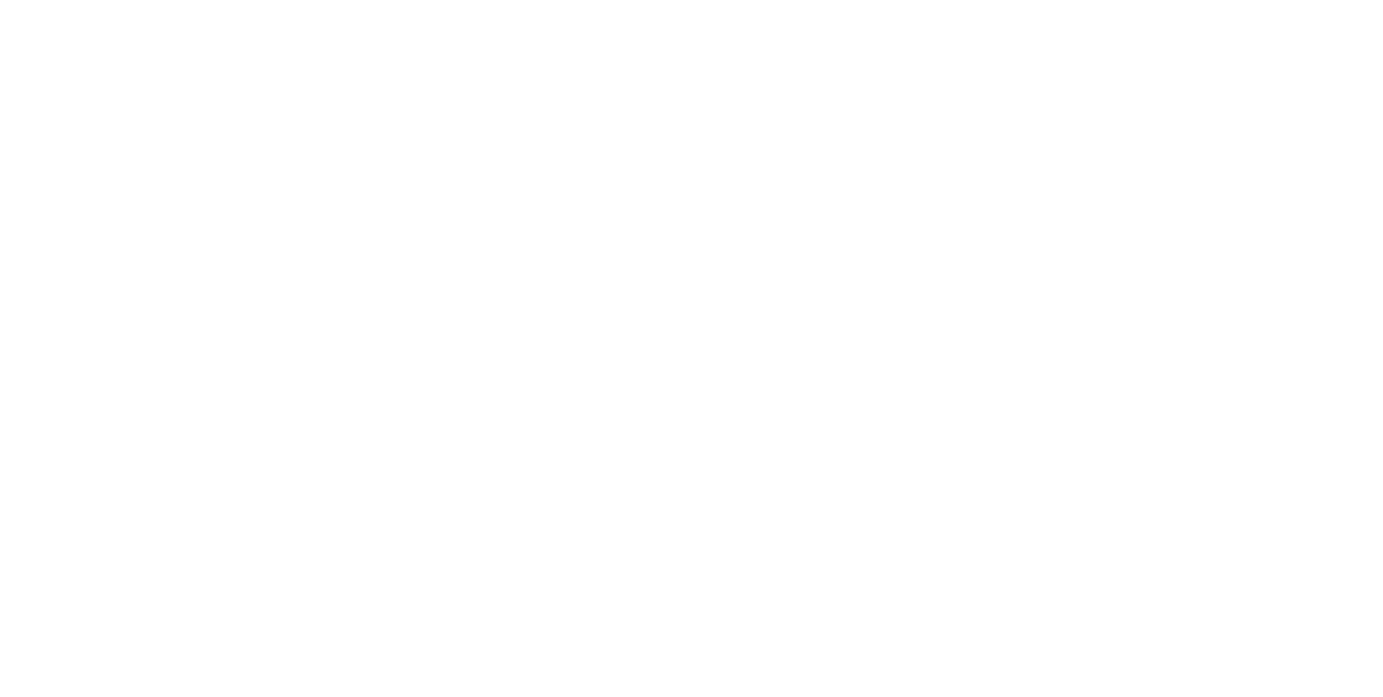 scroll, scrollTop: 179, scrollLeft: 0, axis: vertical 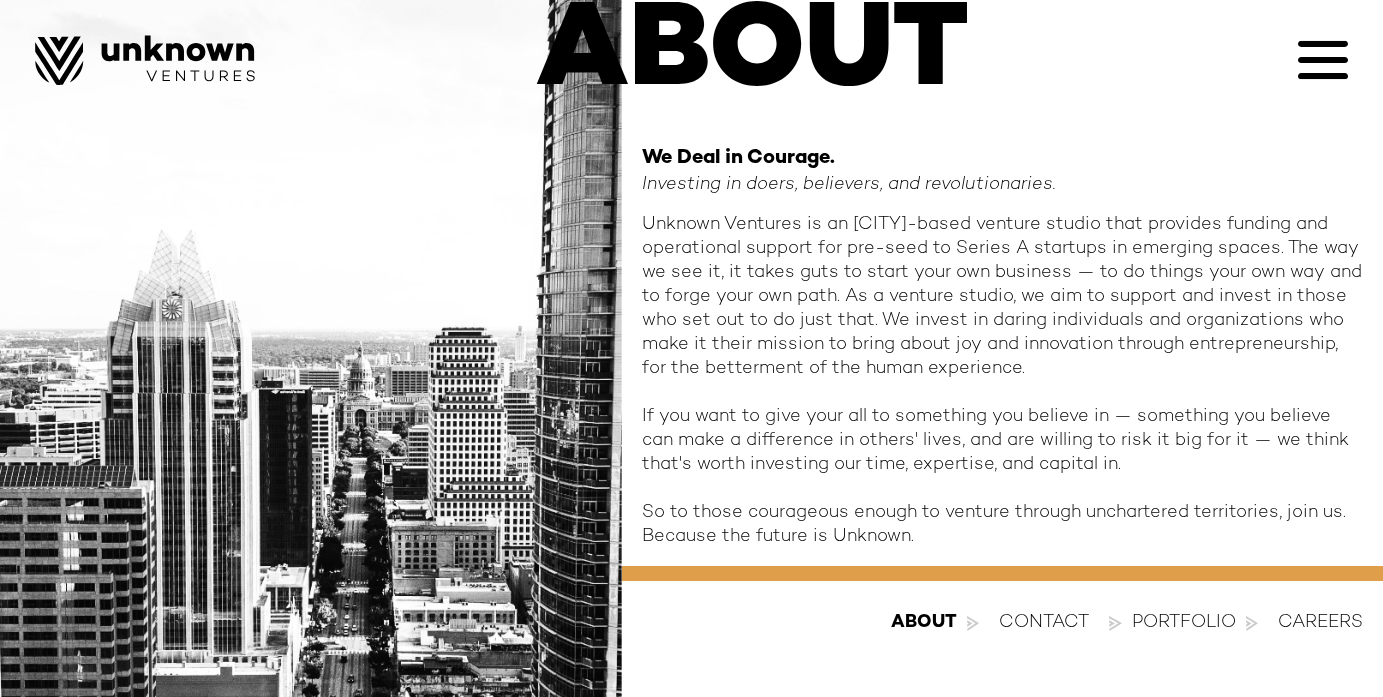 click at bounding box center (145, 60) 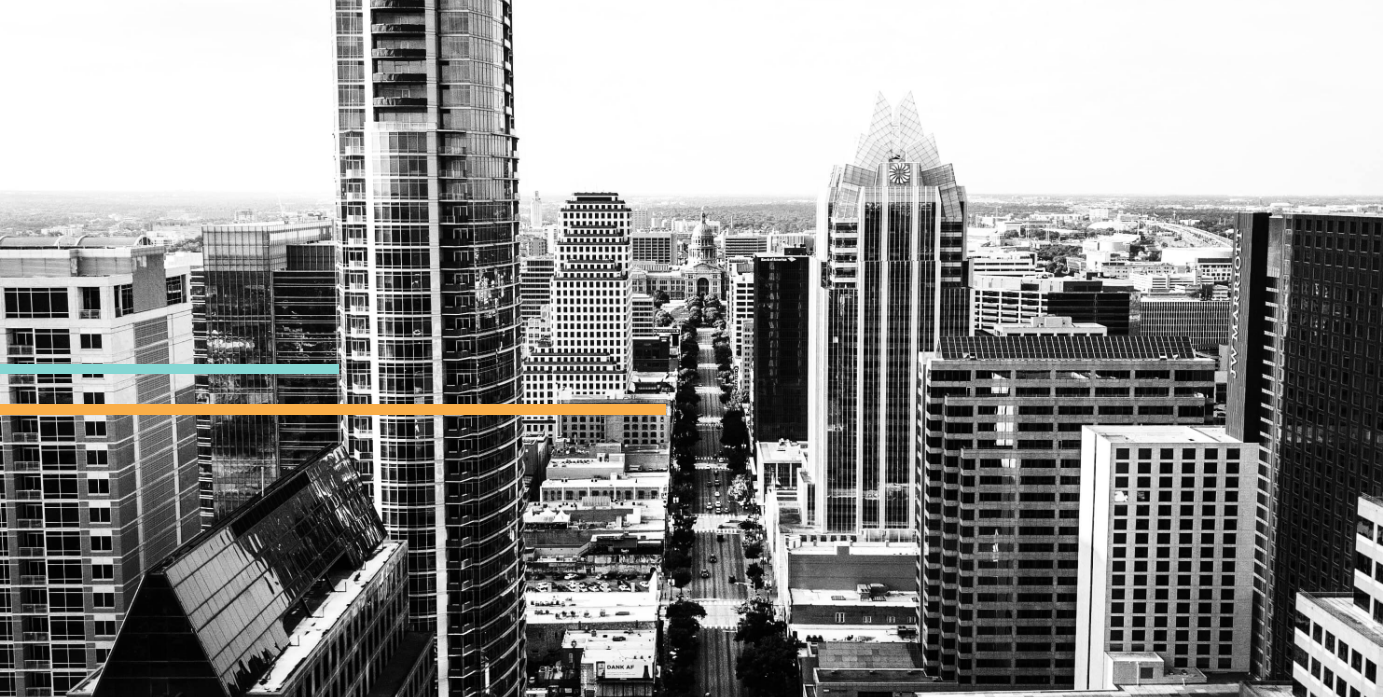 scroll, scrollTop: 0, scrollLeft: 0, axis: both 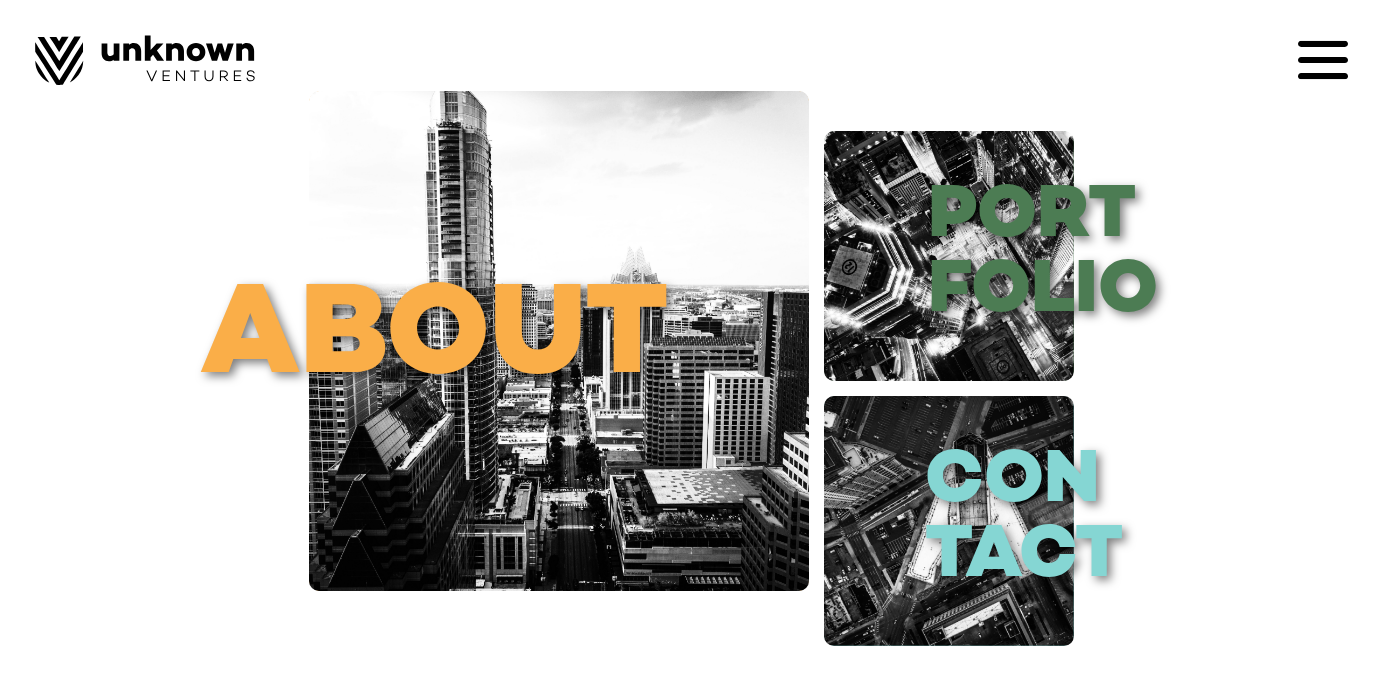 click 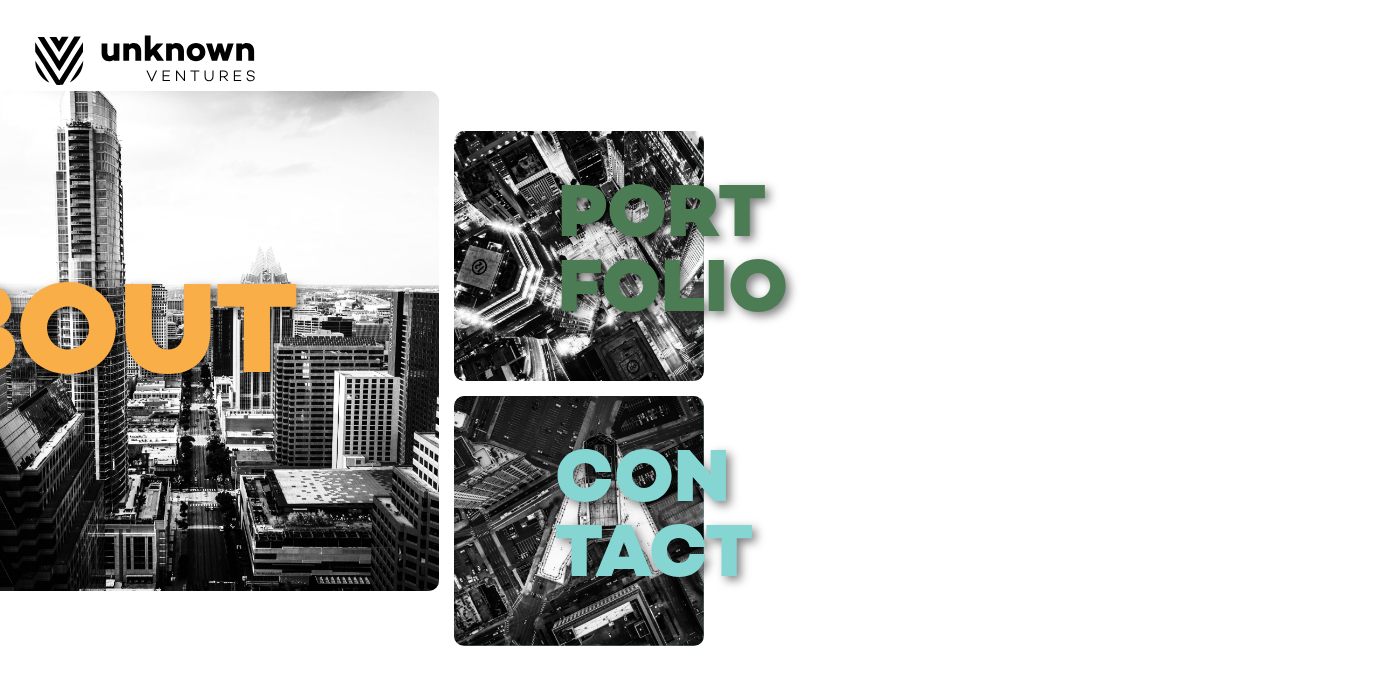 click at bounding box center (1323, 60) 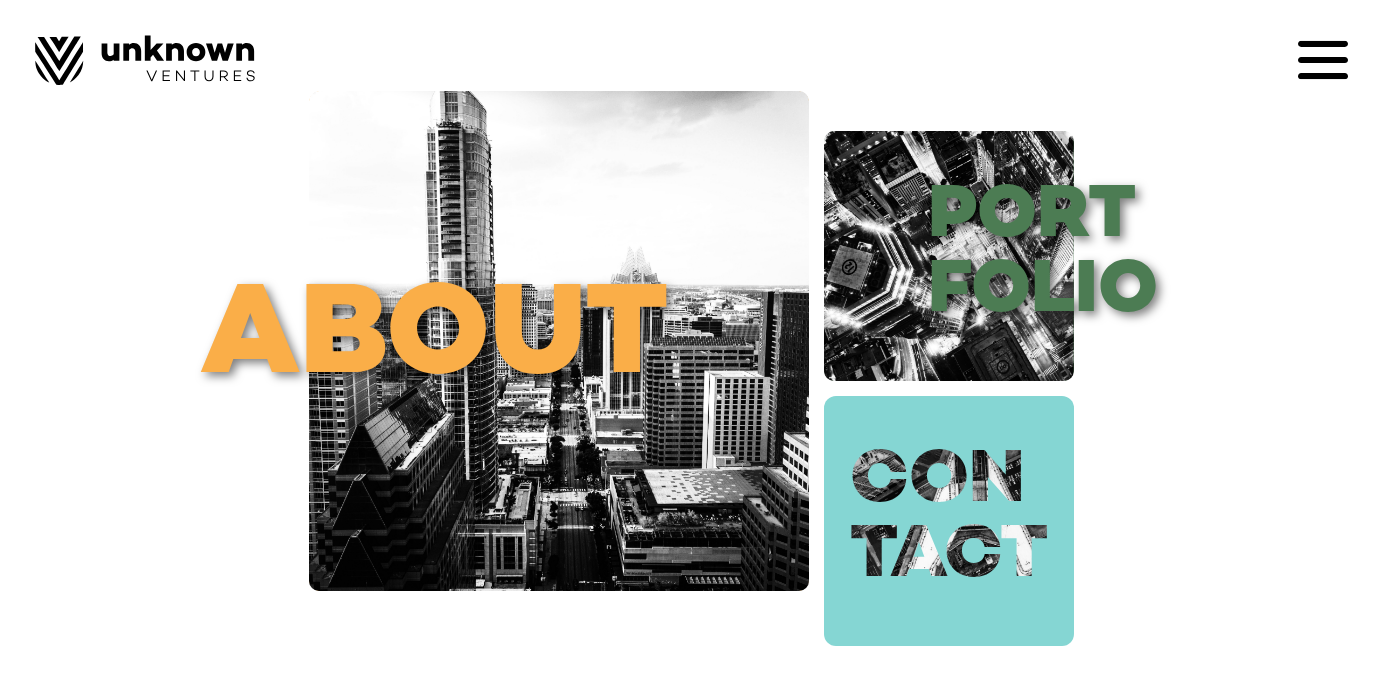 click on "con tact" at bounding box center [949, 521] 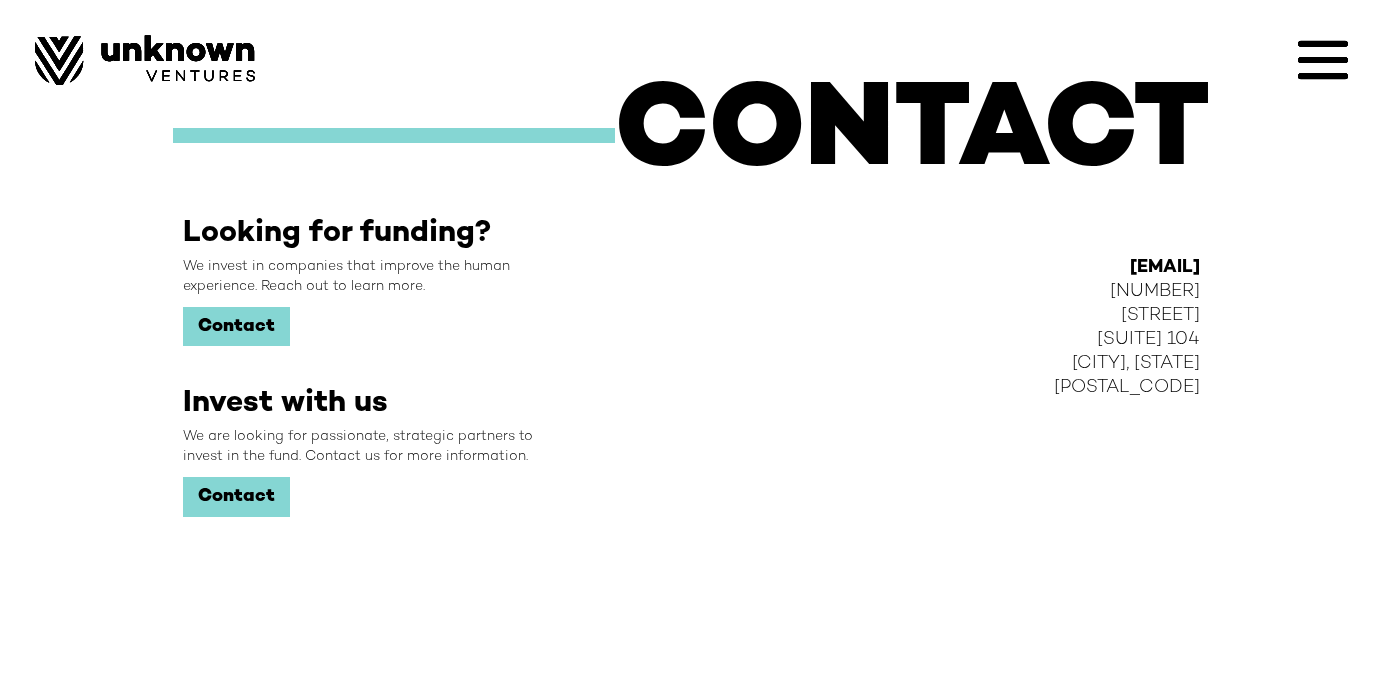 scroll, scrollTop: 0, scrollLeft: 0, axis: both 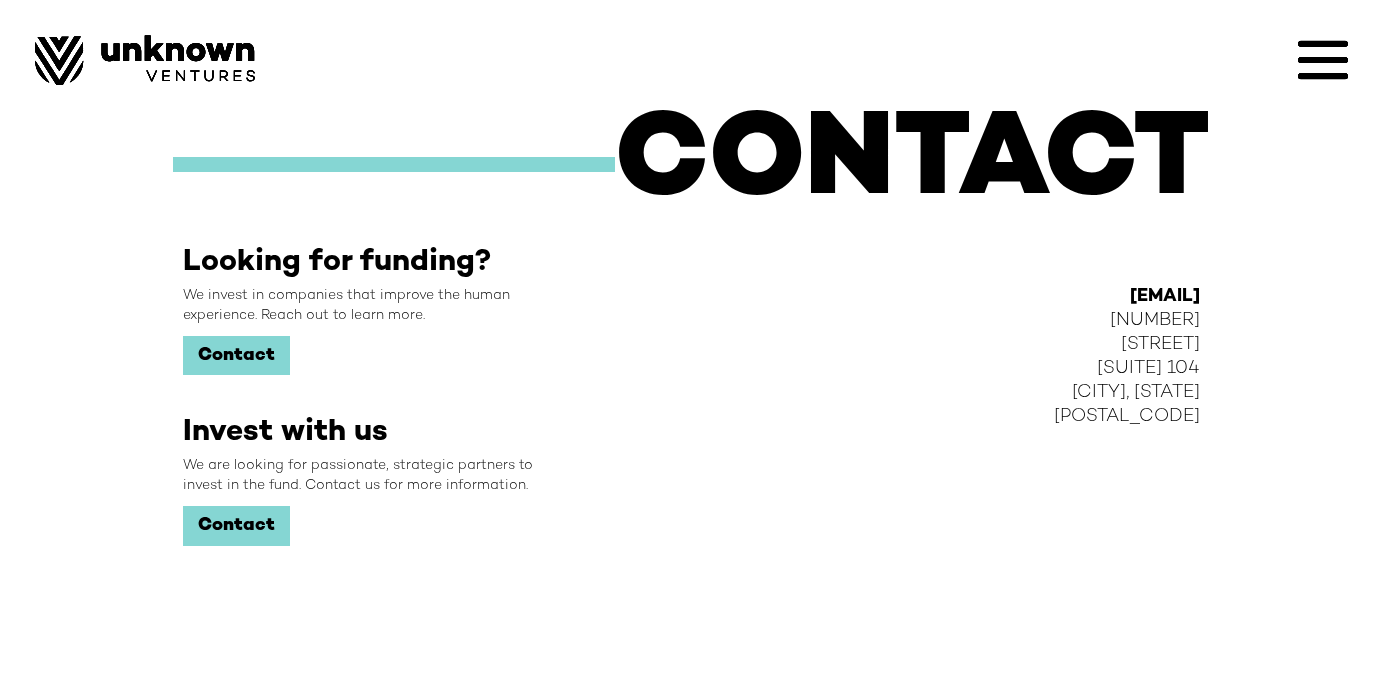 drag, startPoint x: 1216, startPoint y: 292, endPoint x: 1044, endPoint y: 296, distance: 172.04651 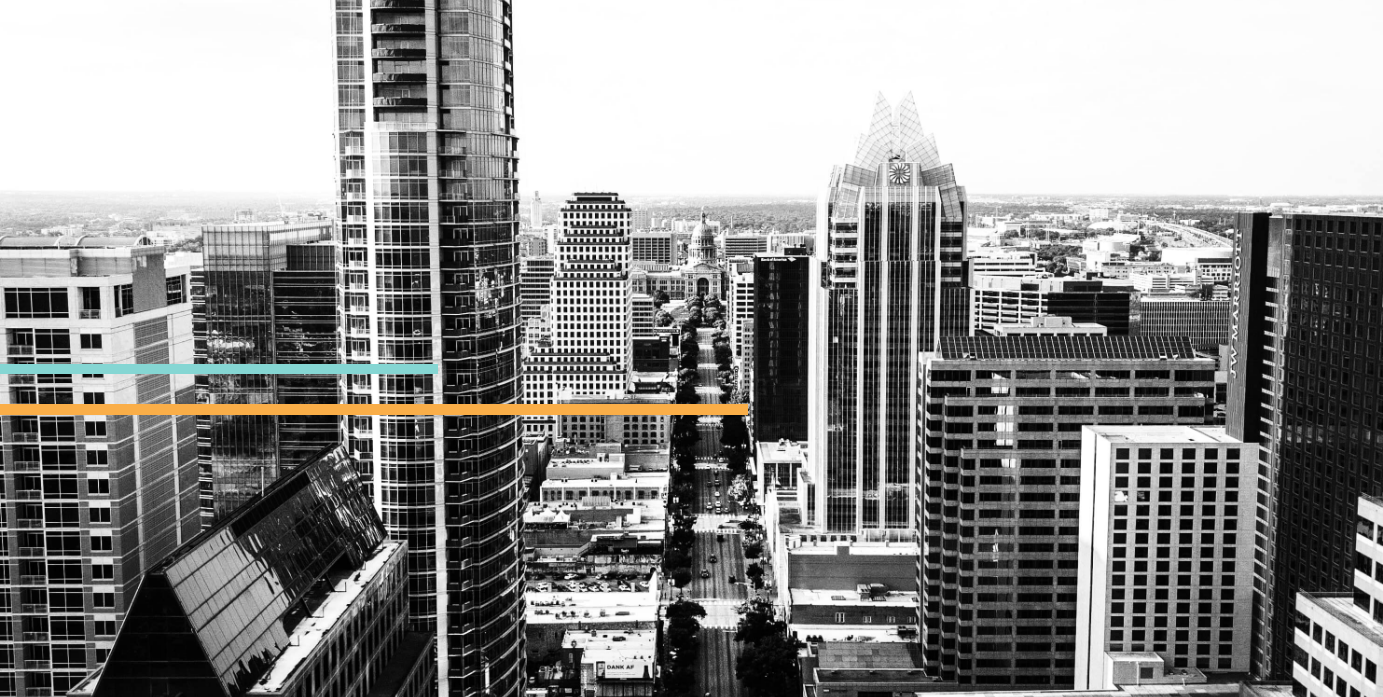 scroll, scrollTop: 0, scrollLeft: 0, axis: both 